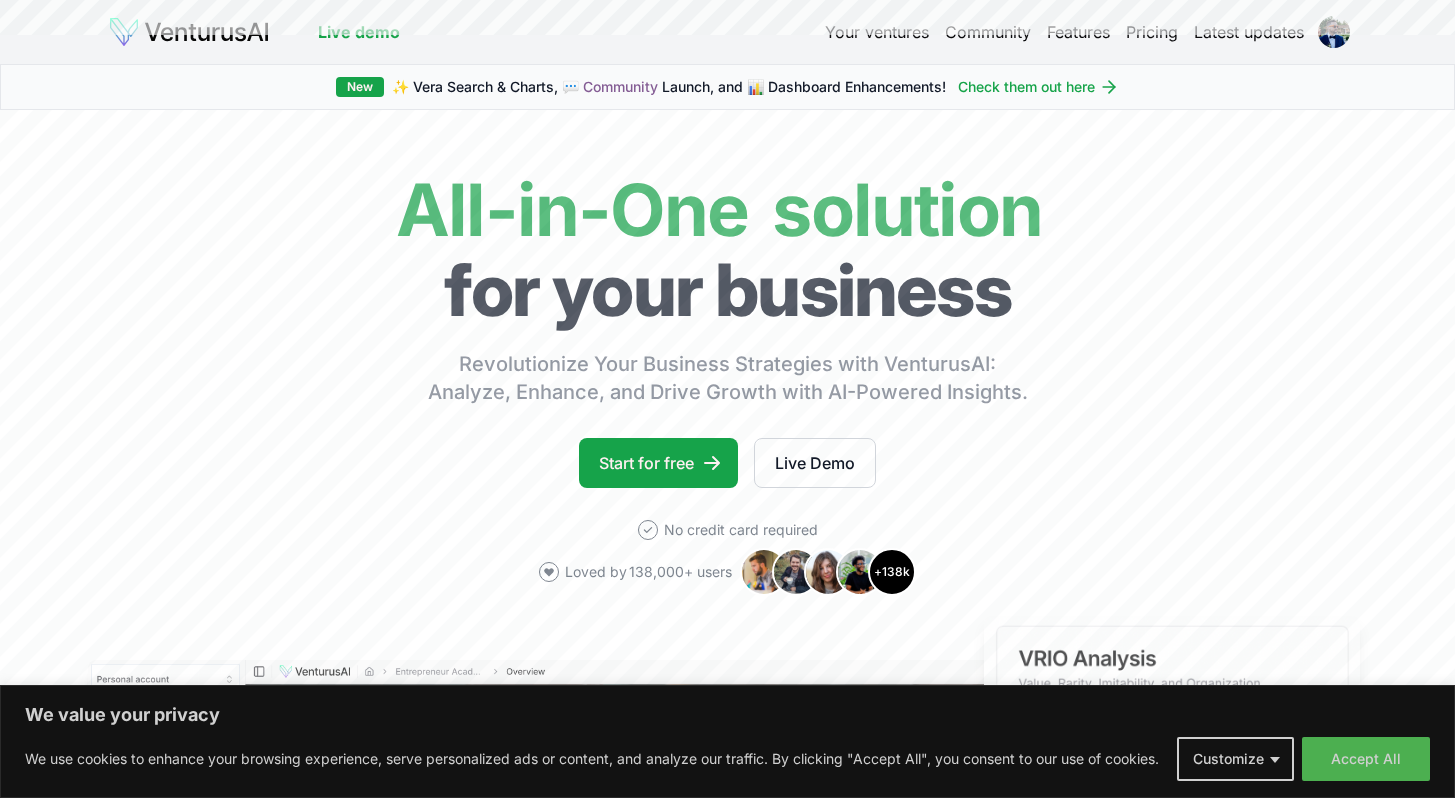scroll, scrollTop: 0, scrollLeft: 0, axis: both 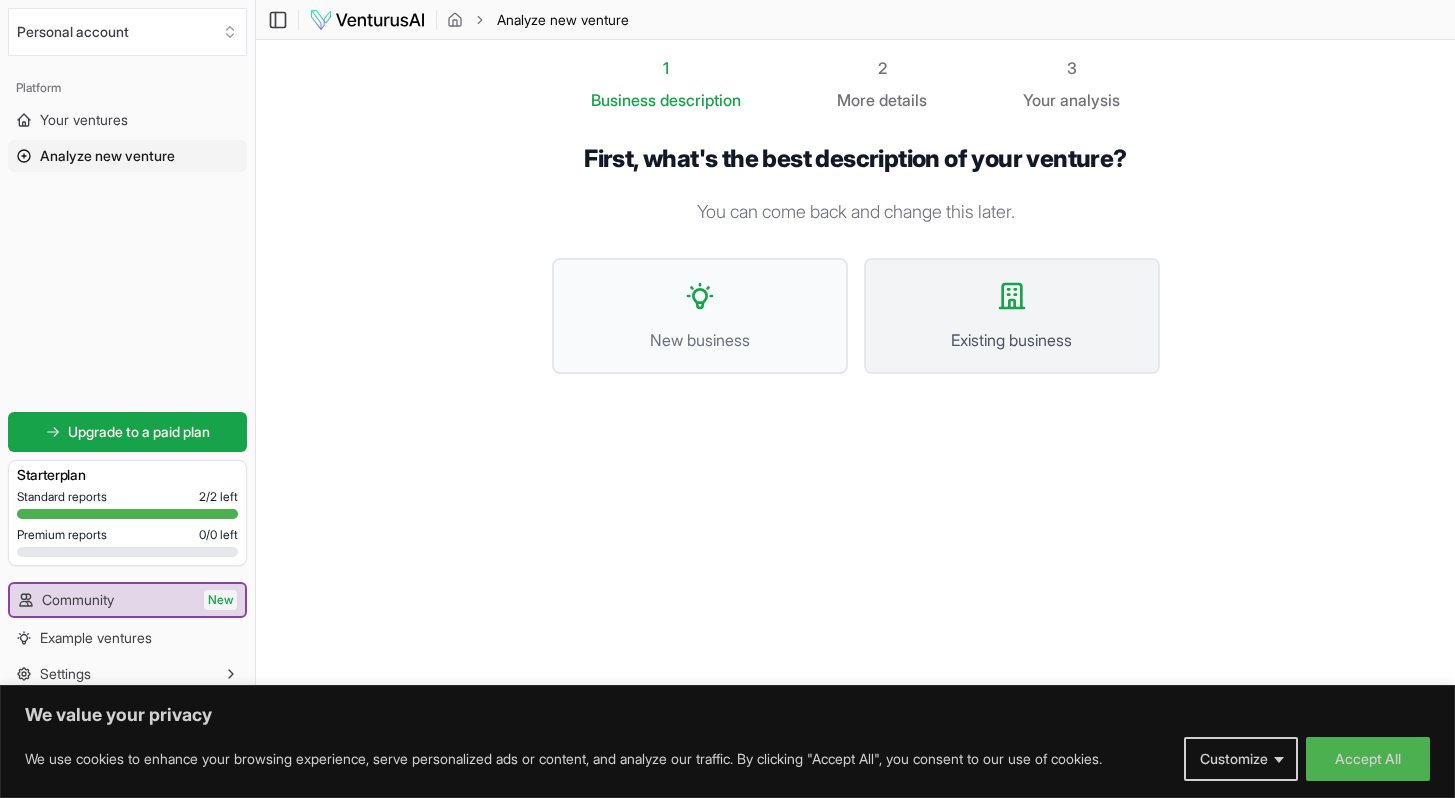 click on "Existing business" at bounding box center [1012, 340] 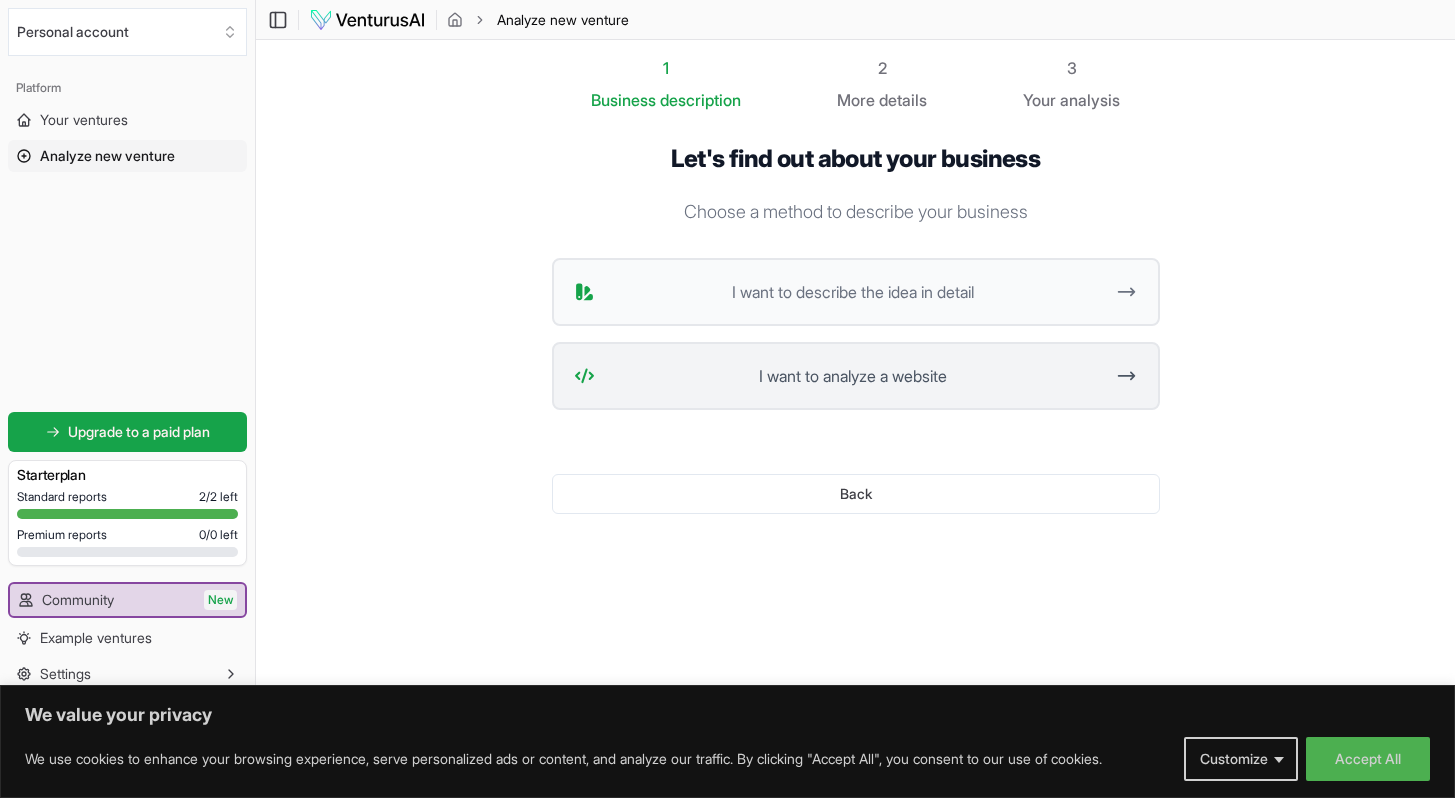 click on "I want to analyze a website" at bounding box center (856, 376) 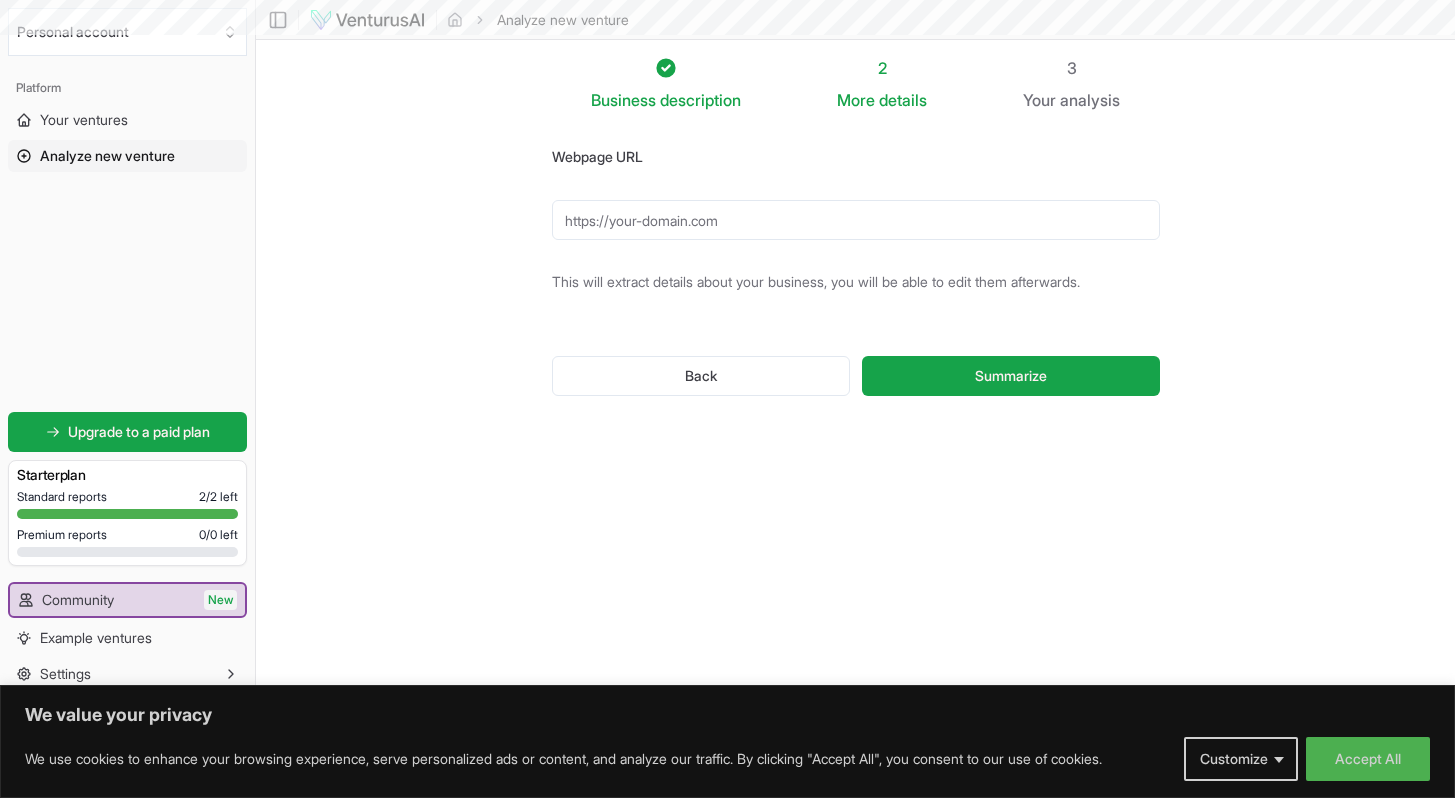 click on "Webpage URL" at bounding box center (856, 220) 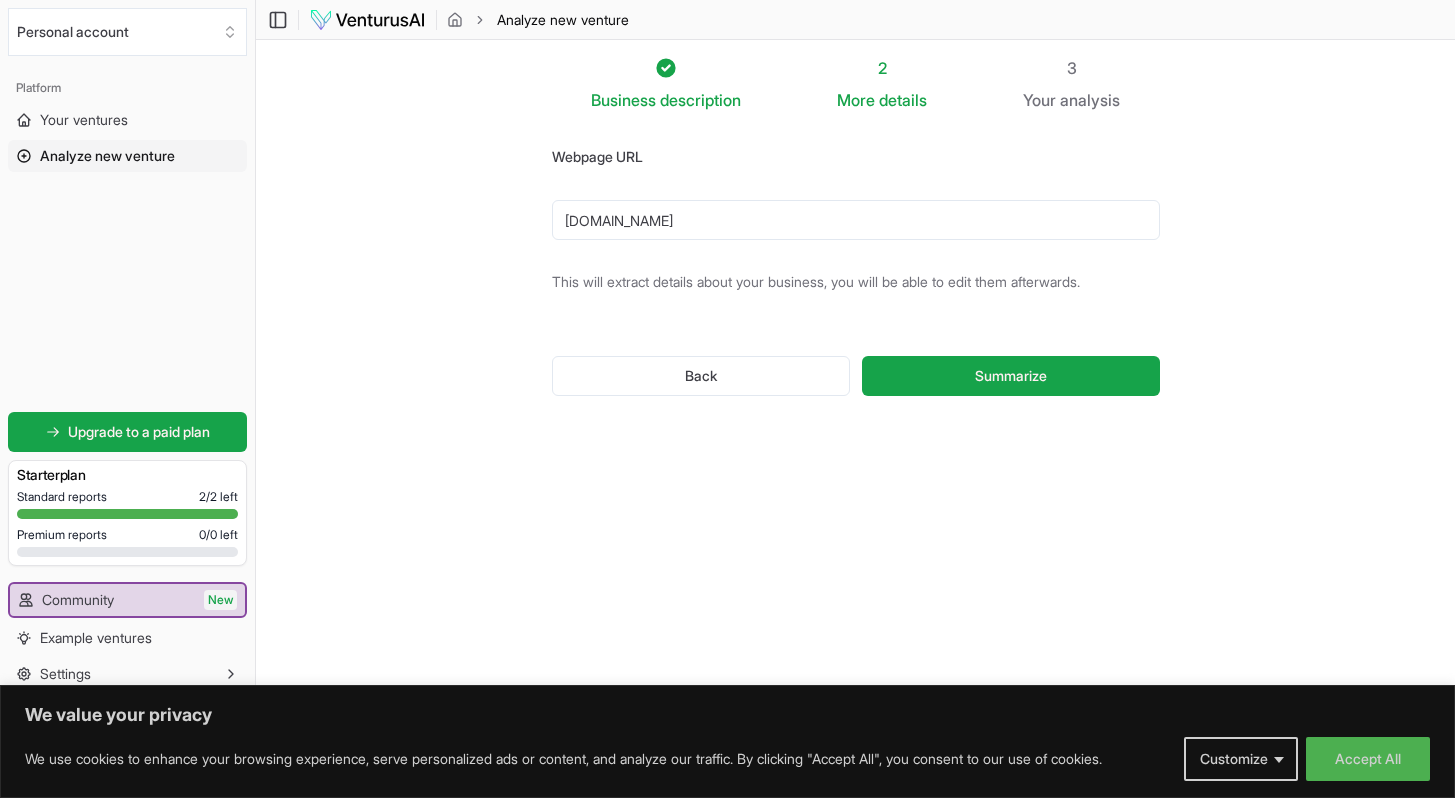 click on "Summarize" at bounding box center (1010, 376) 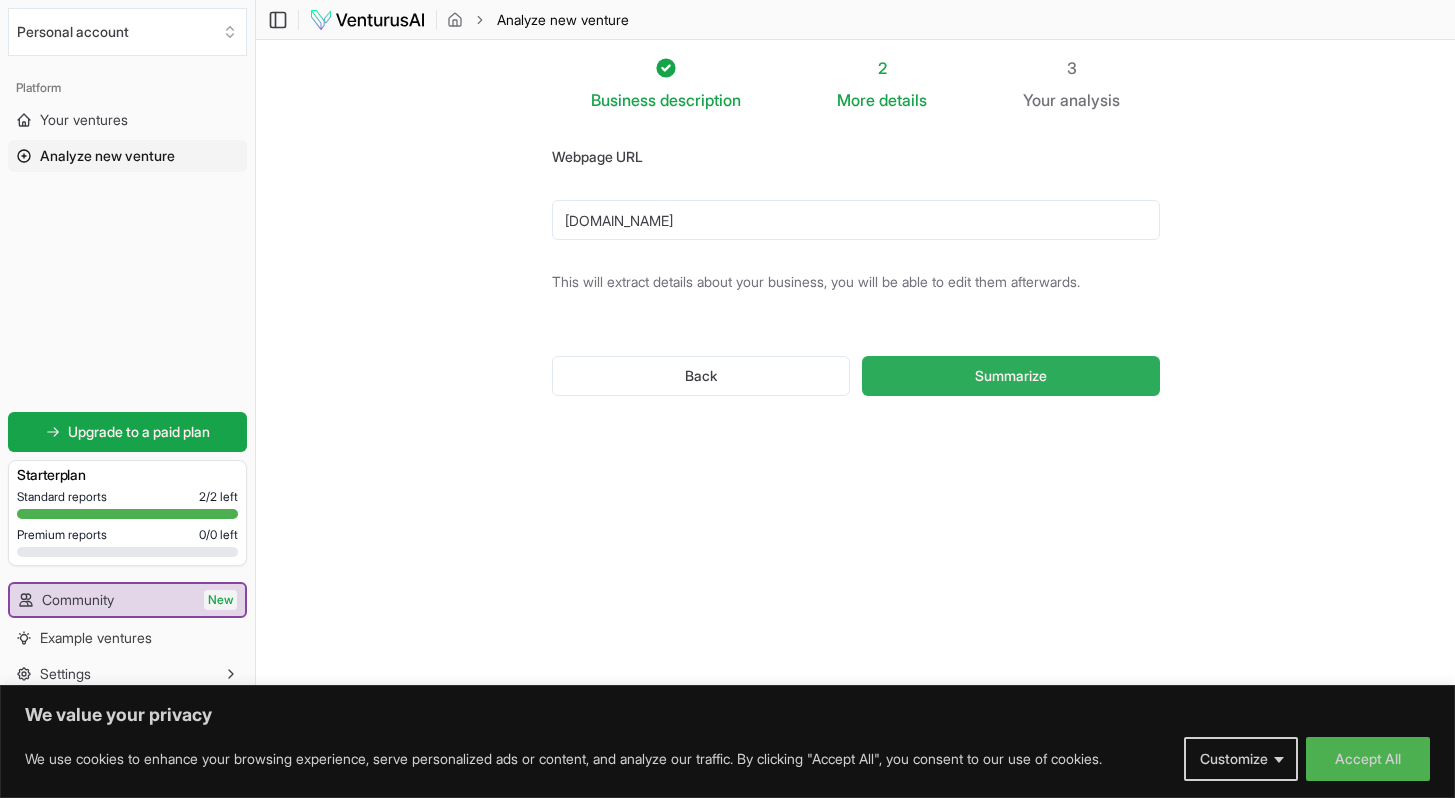 click on "Summarize" at bounding box center [1010, 376] 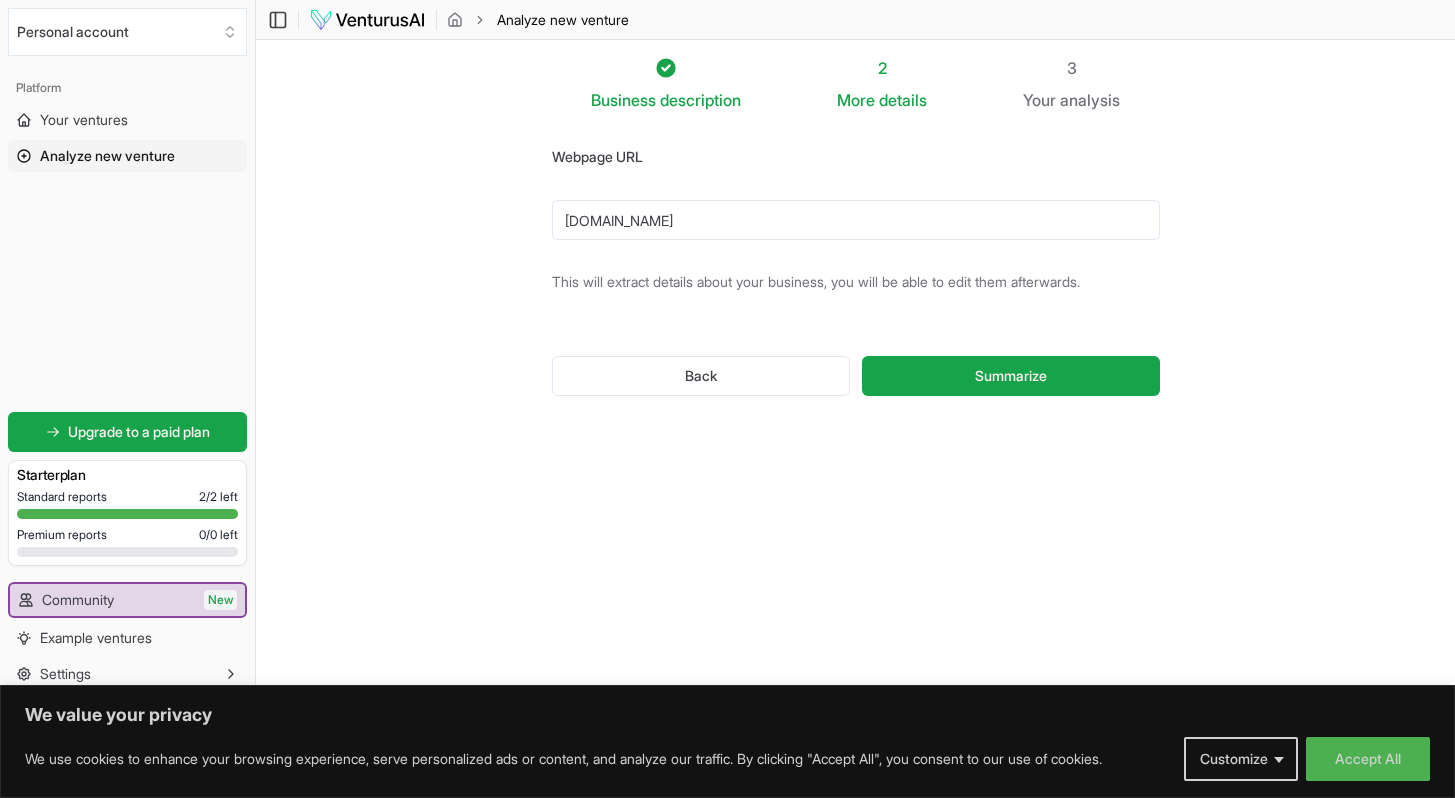 click on "[DOMAIN_NAME]" at bounding box center [856, 220] 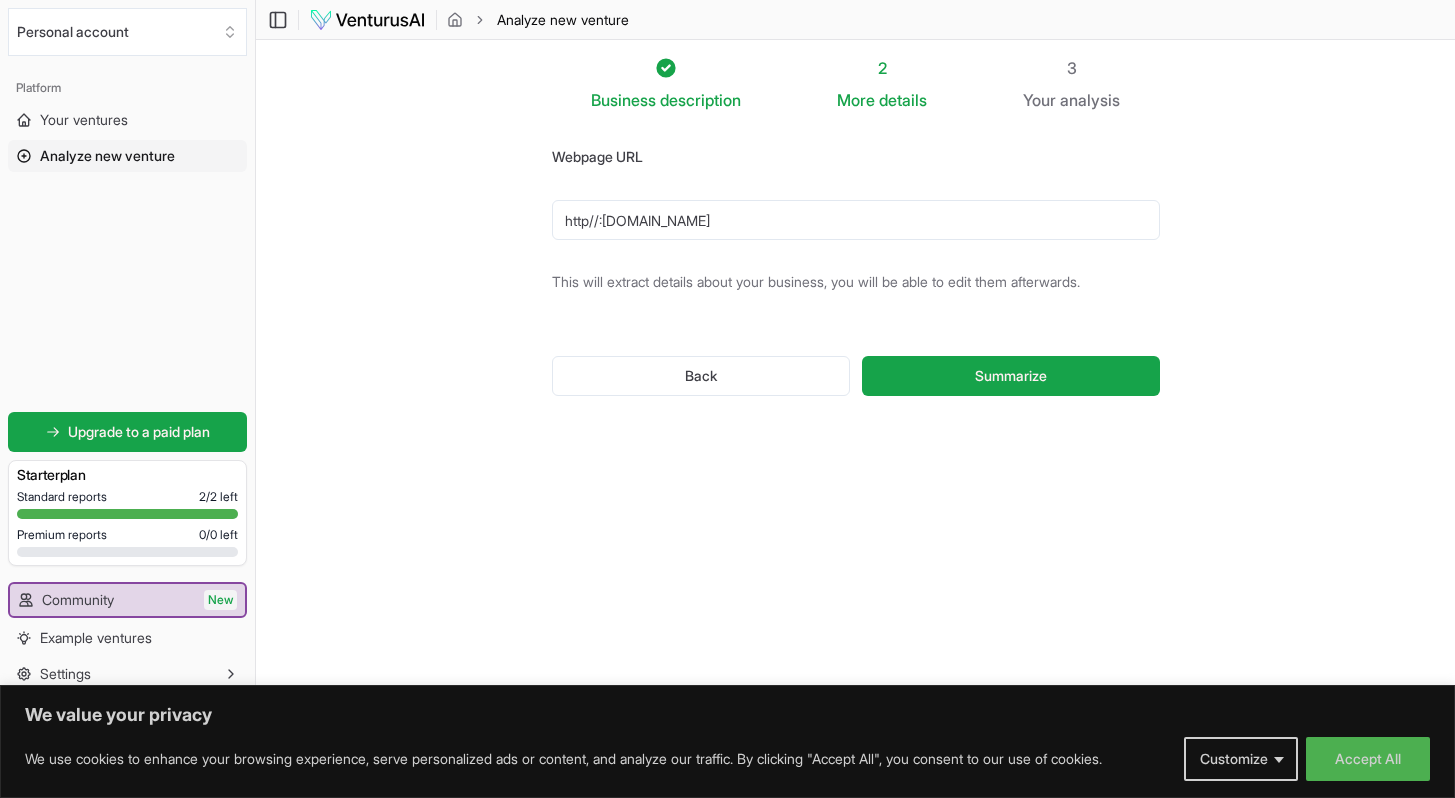 click on "Summarize" at bounding box center (1010, 376) 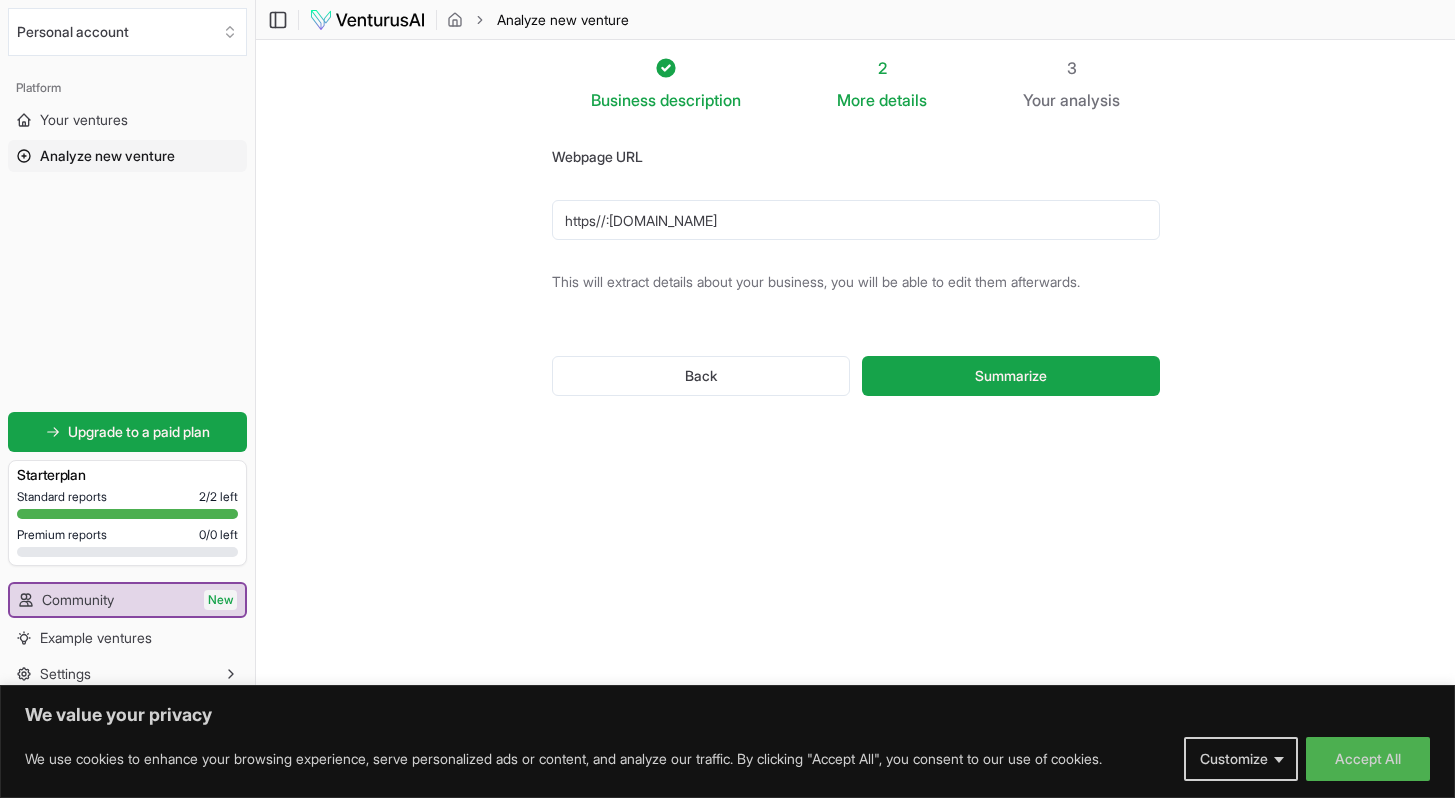 click on "Summarize" at bounding box center (1010, 376) 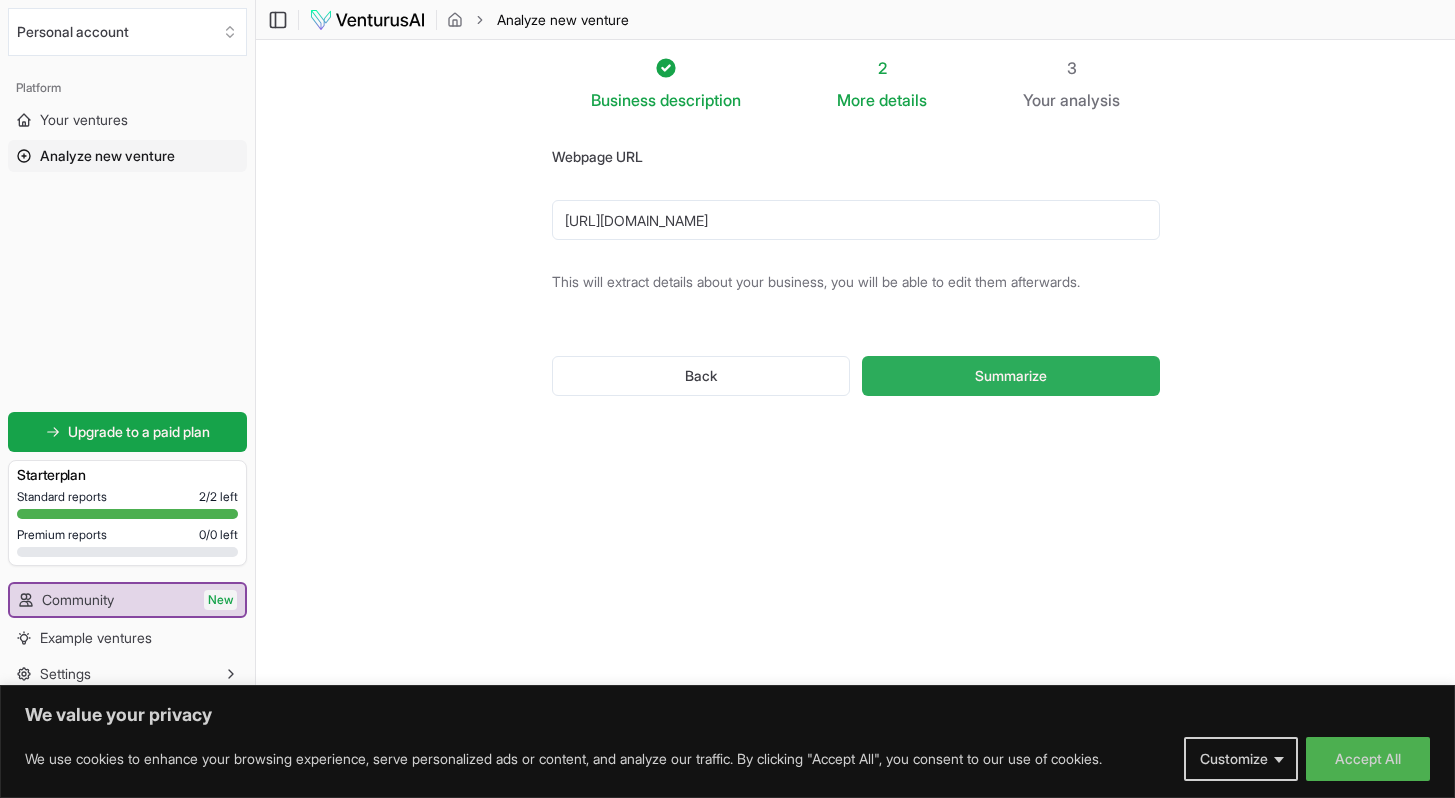 type on "[URL][DOMAIN_NAME]" 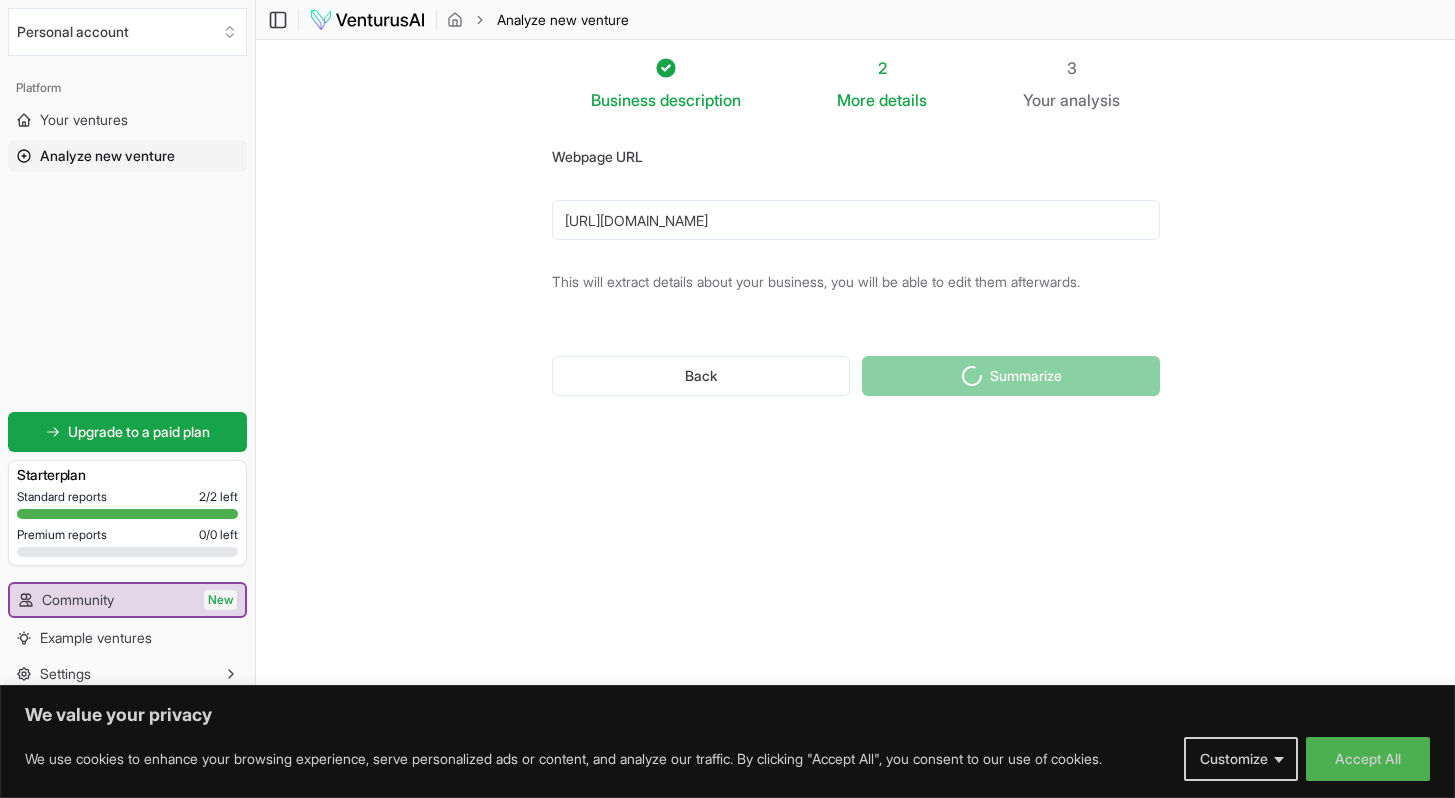 click on "Back Summarize" at bounding box center [856, 376] 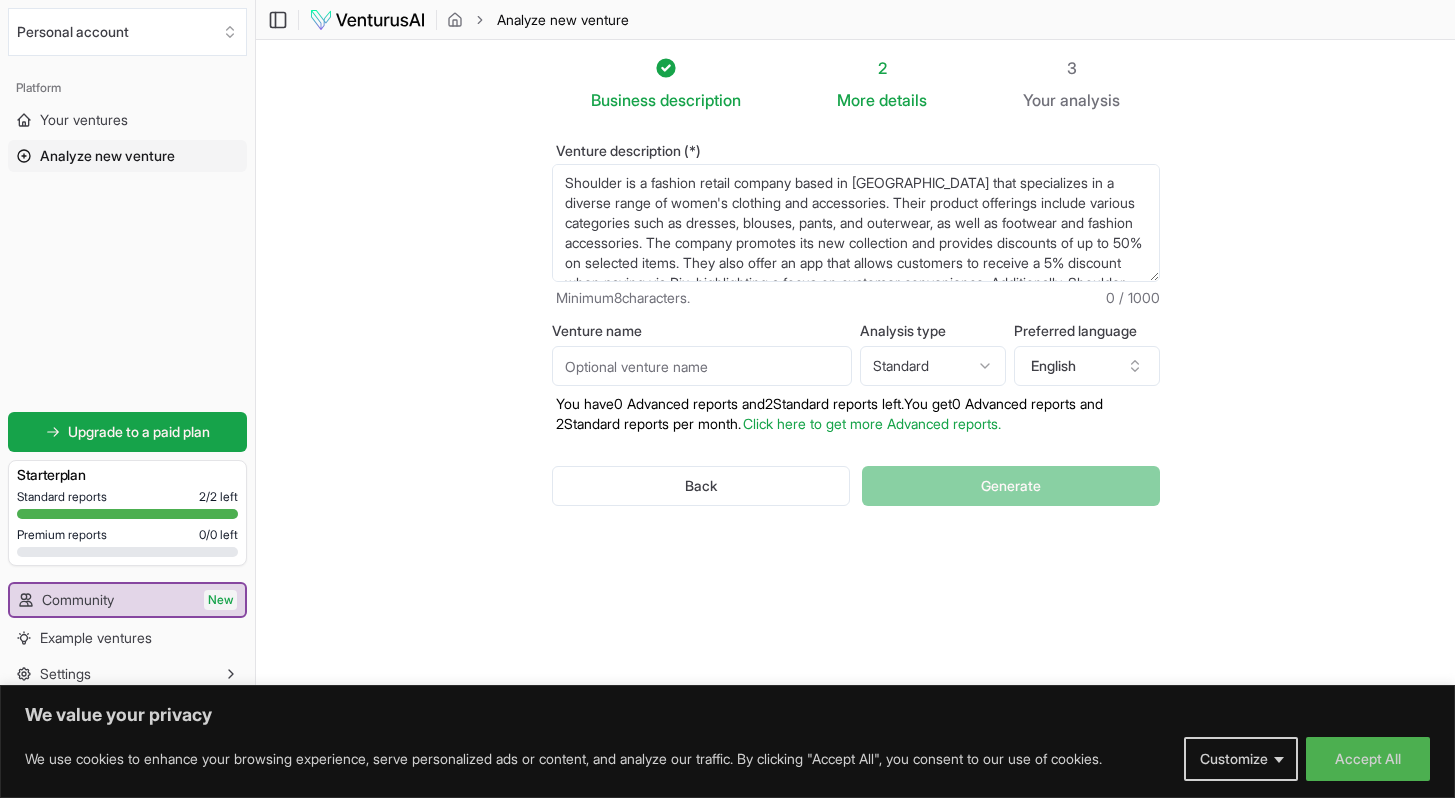 click on "Back Generate" at bounding box center (856, 486) 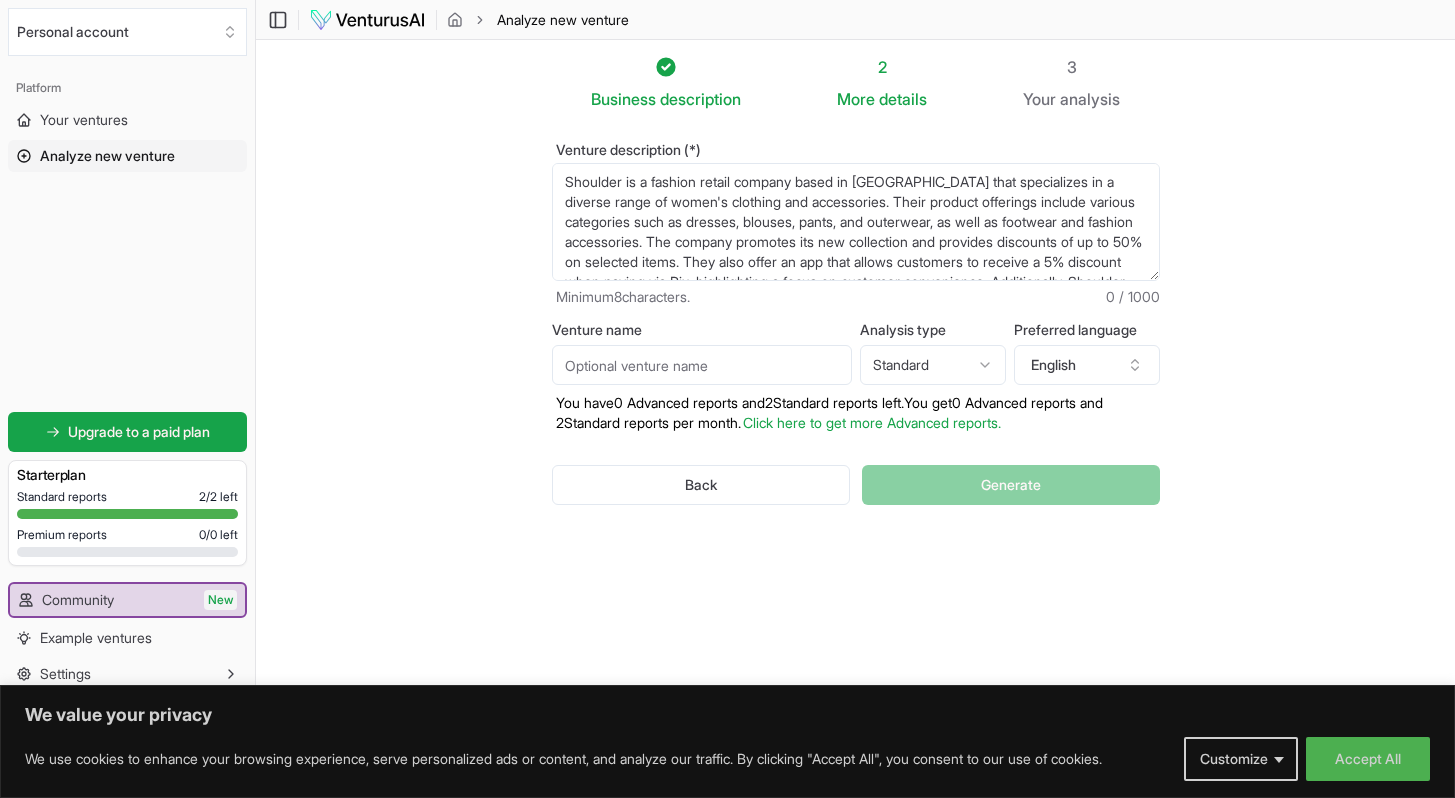 scroll, scrollTop: 0, scrollLeft: 0, axis: both 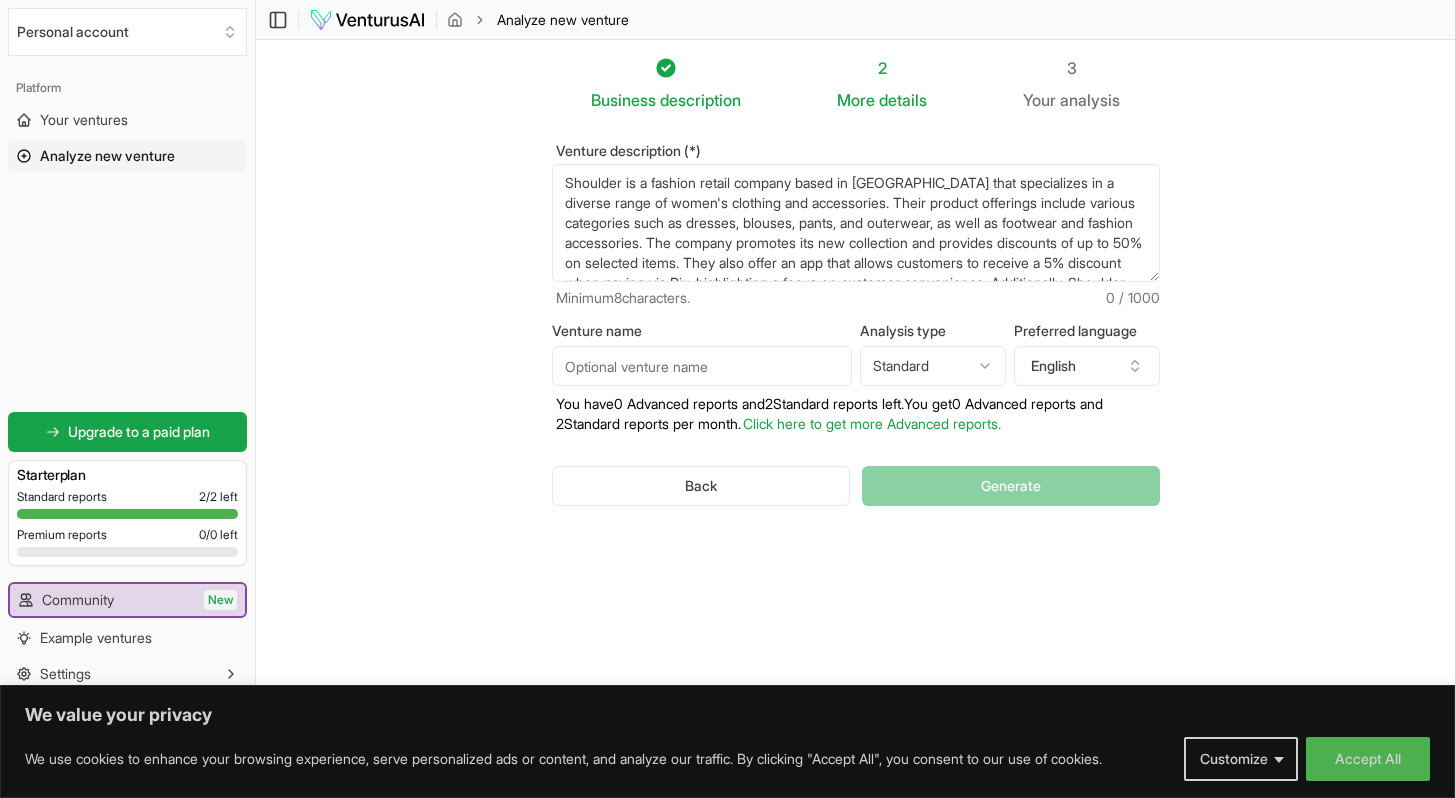 click on "Analyze new venture" at bounding box center (127, 156) 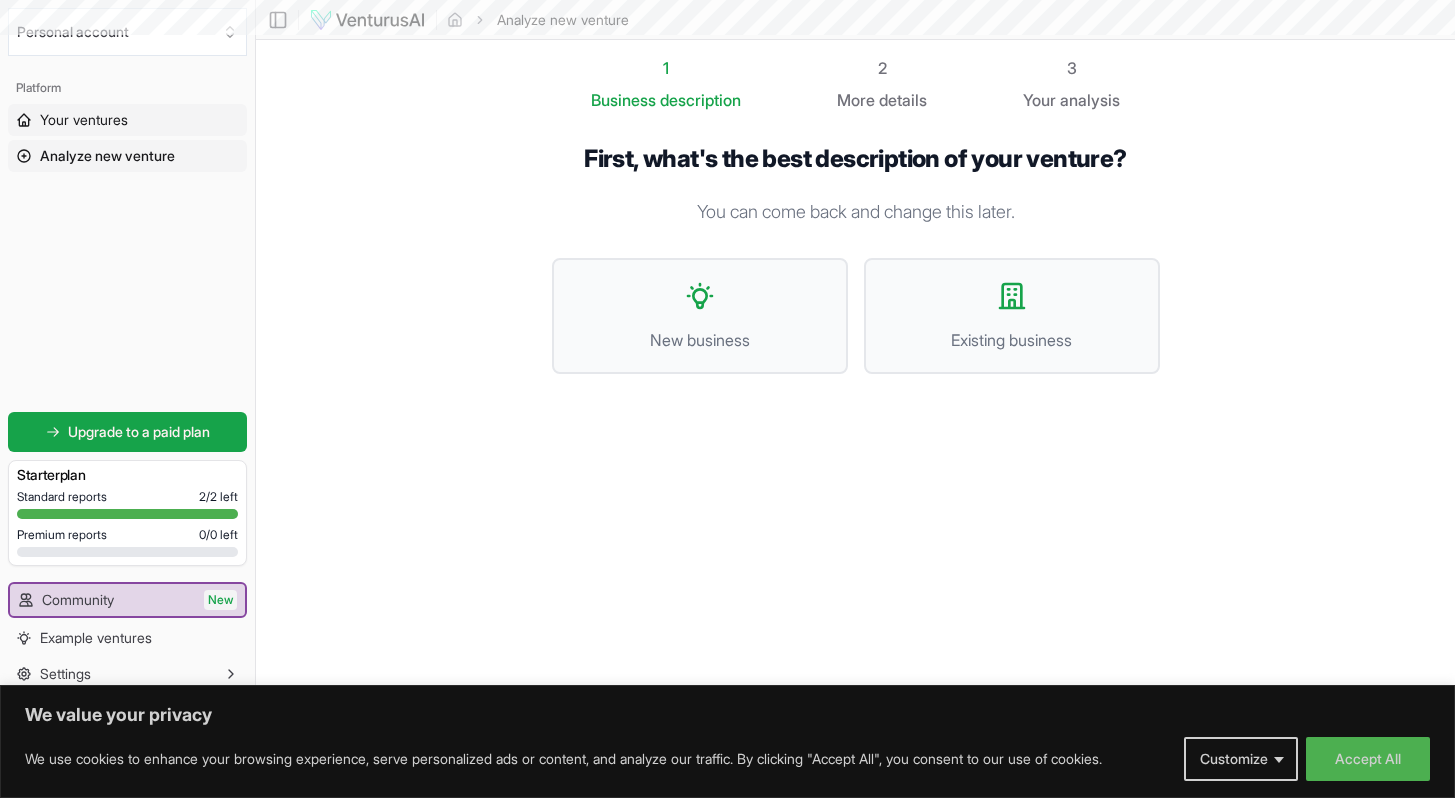 click on "Your ventures" at bounding box center [84, 120] 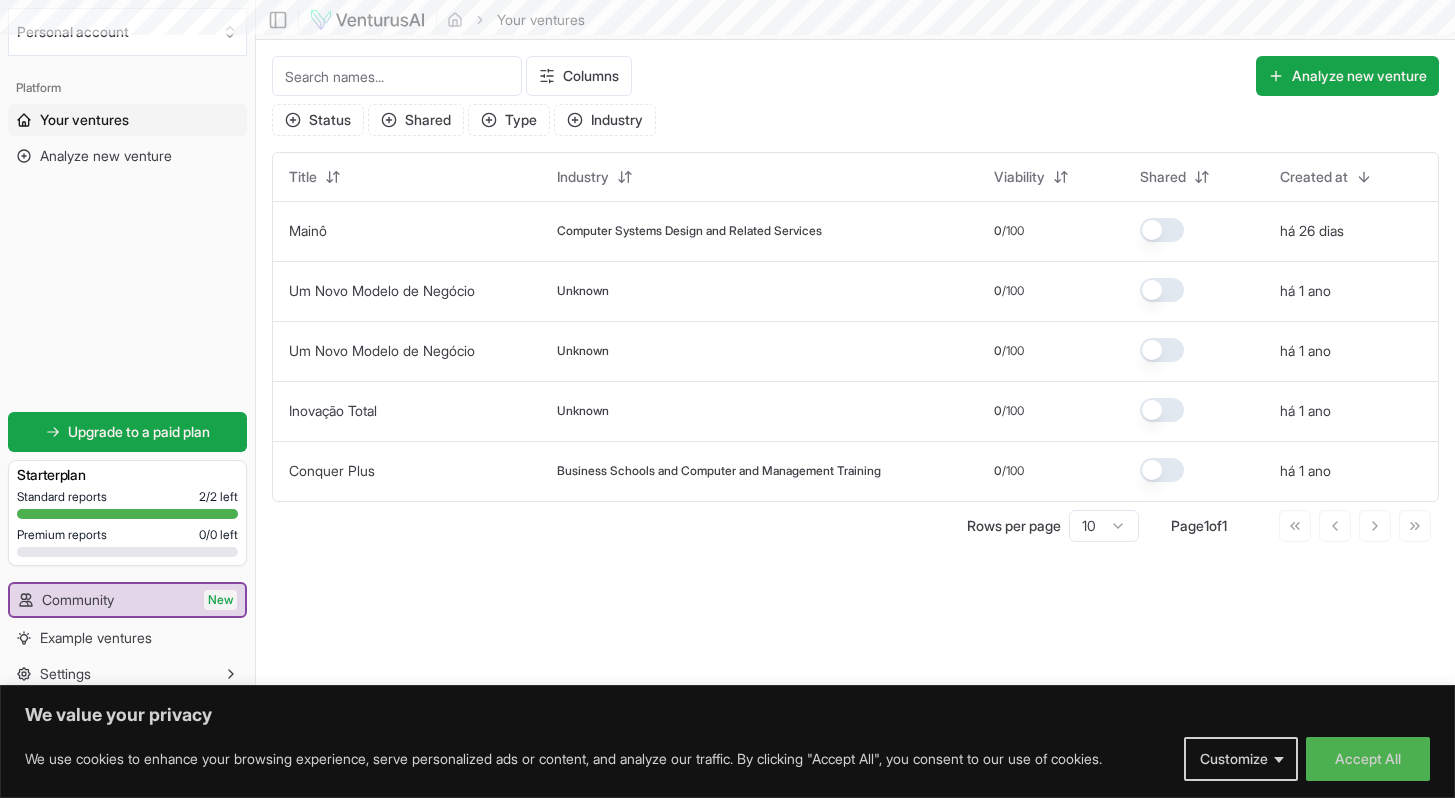 click on "Your ventures" at bounding box center [84, 120] 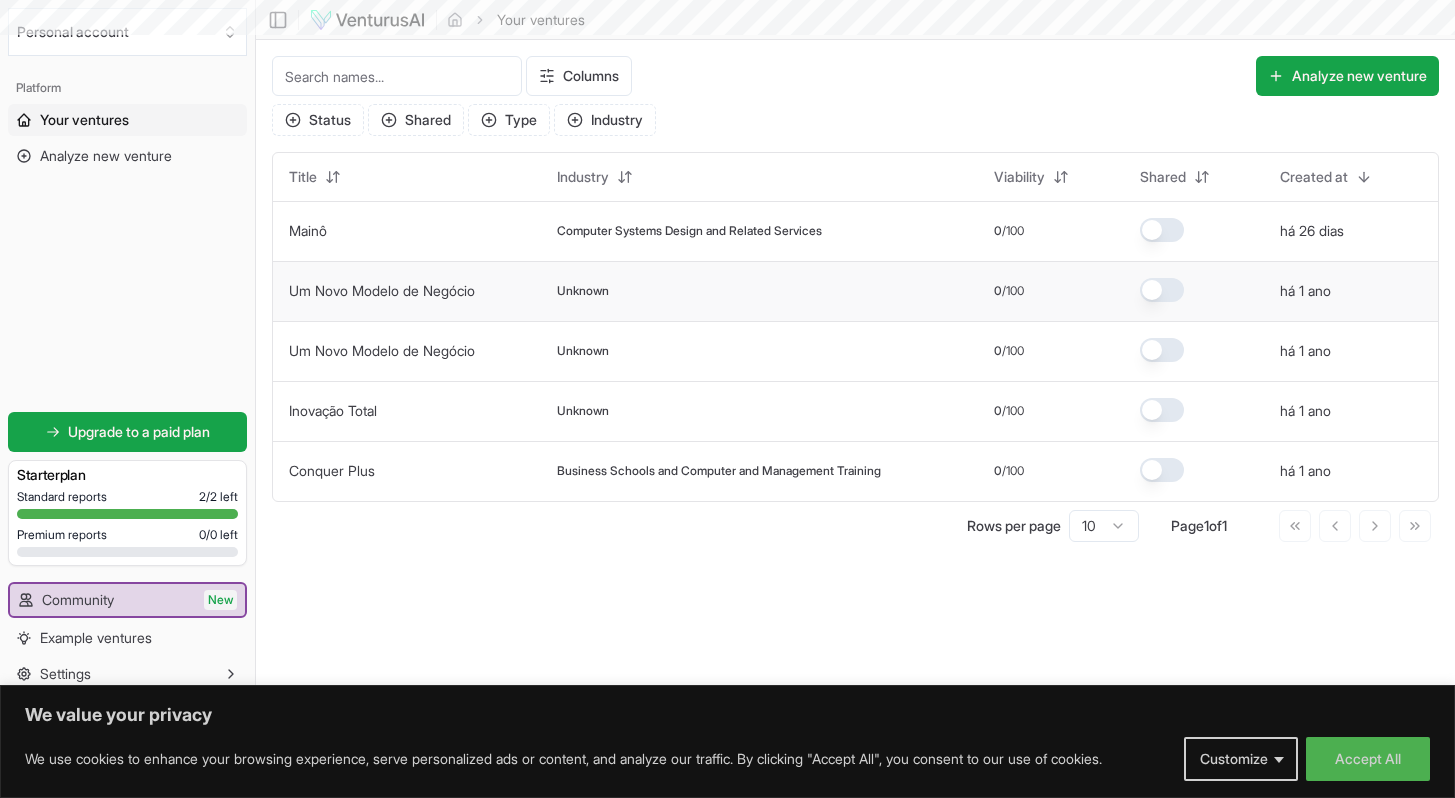 click on "Um Novo Modelo de Negócio" at bounding box center (407, 291) 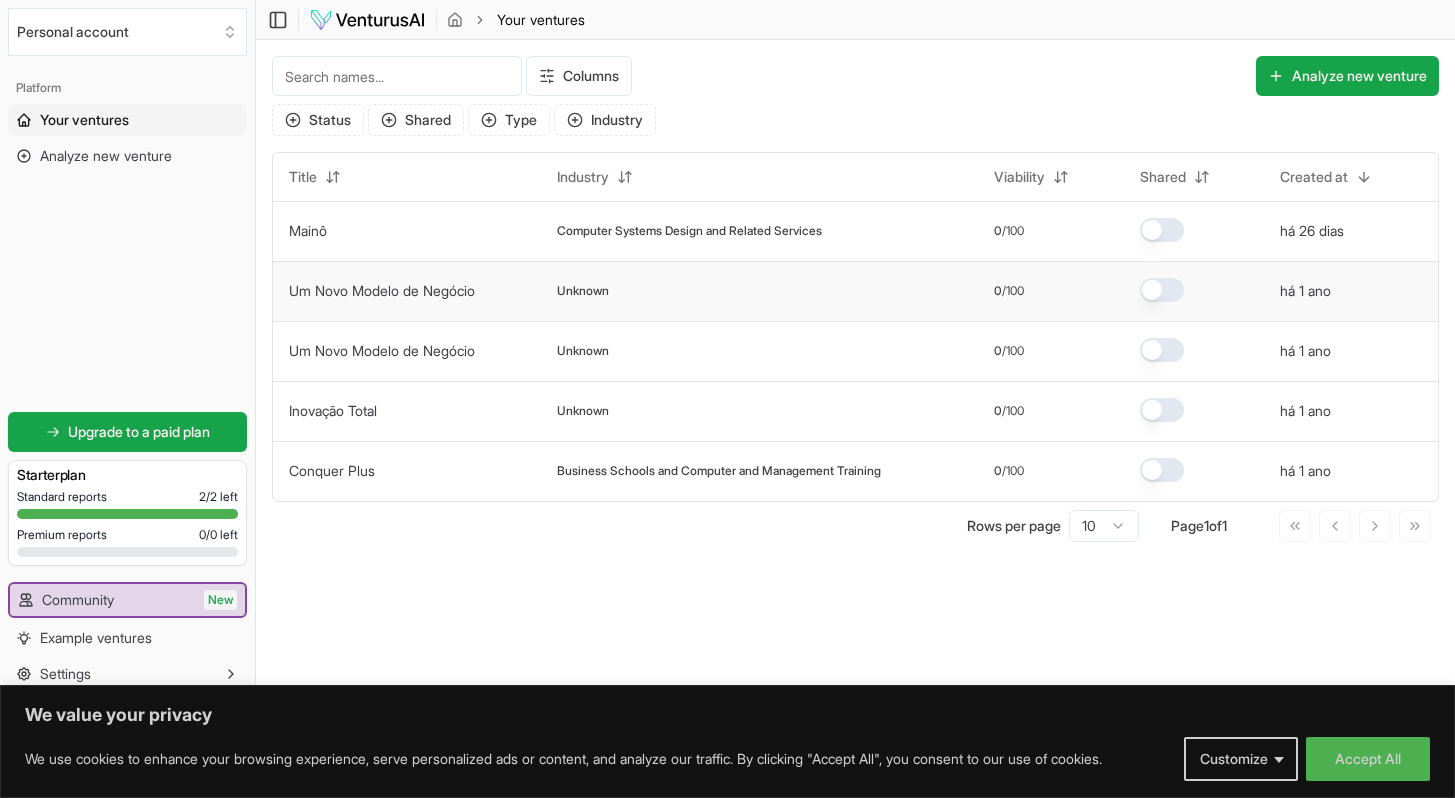 click on "Um Novo Modelo de Negócio" at bounding box center (407, 291) 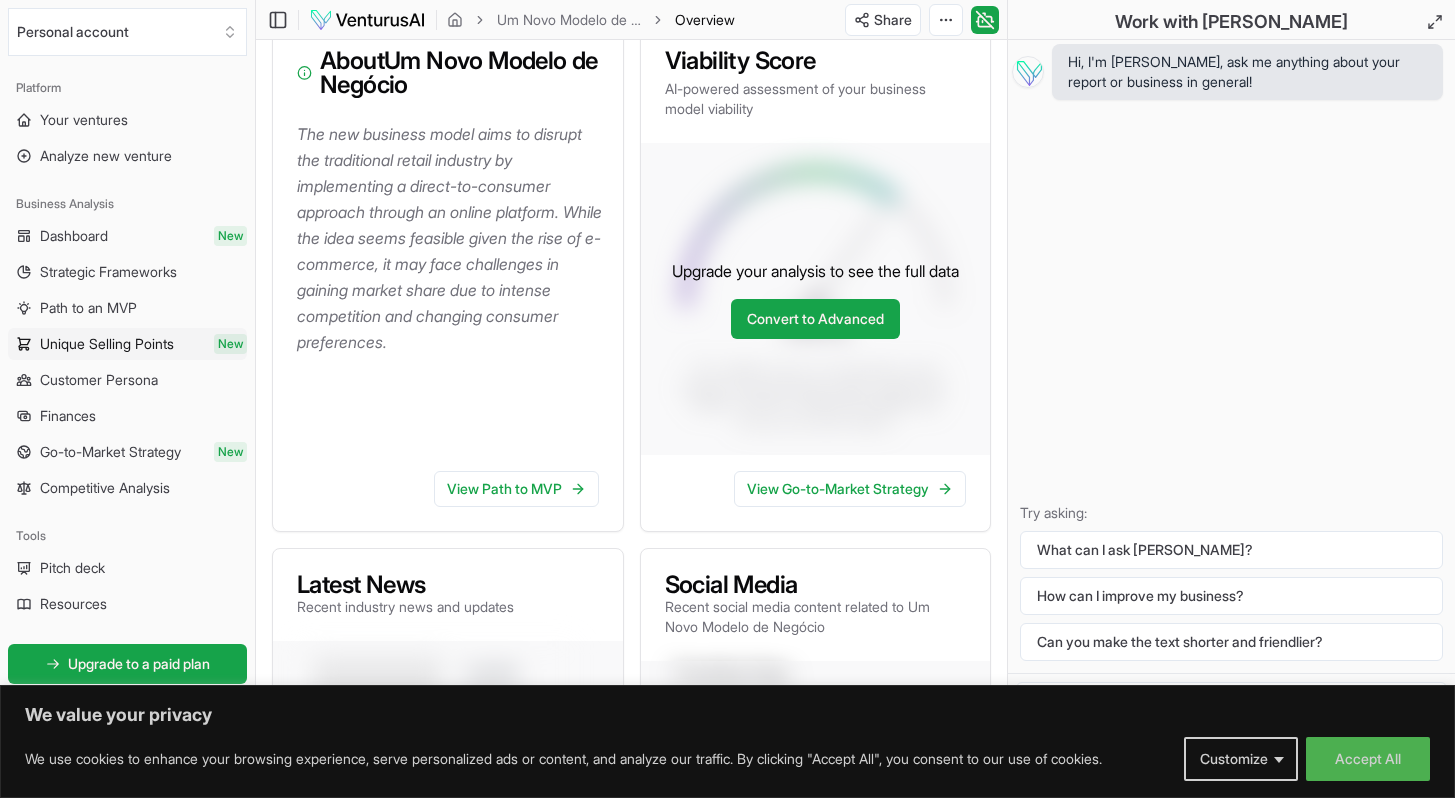 scroll, scrollTop: 294, scrollLeft: 0, axis: vertical 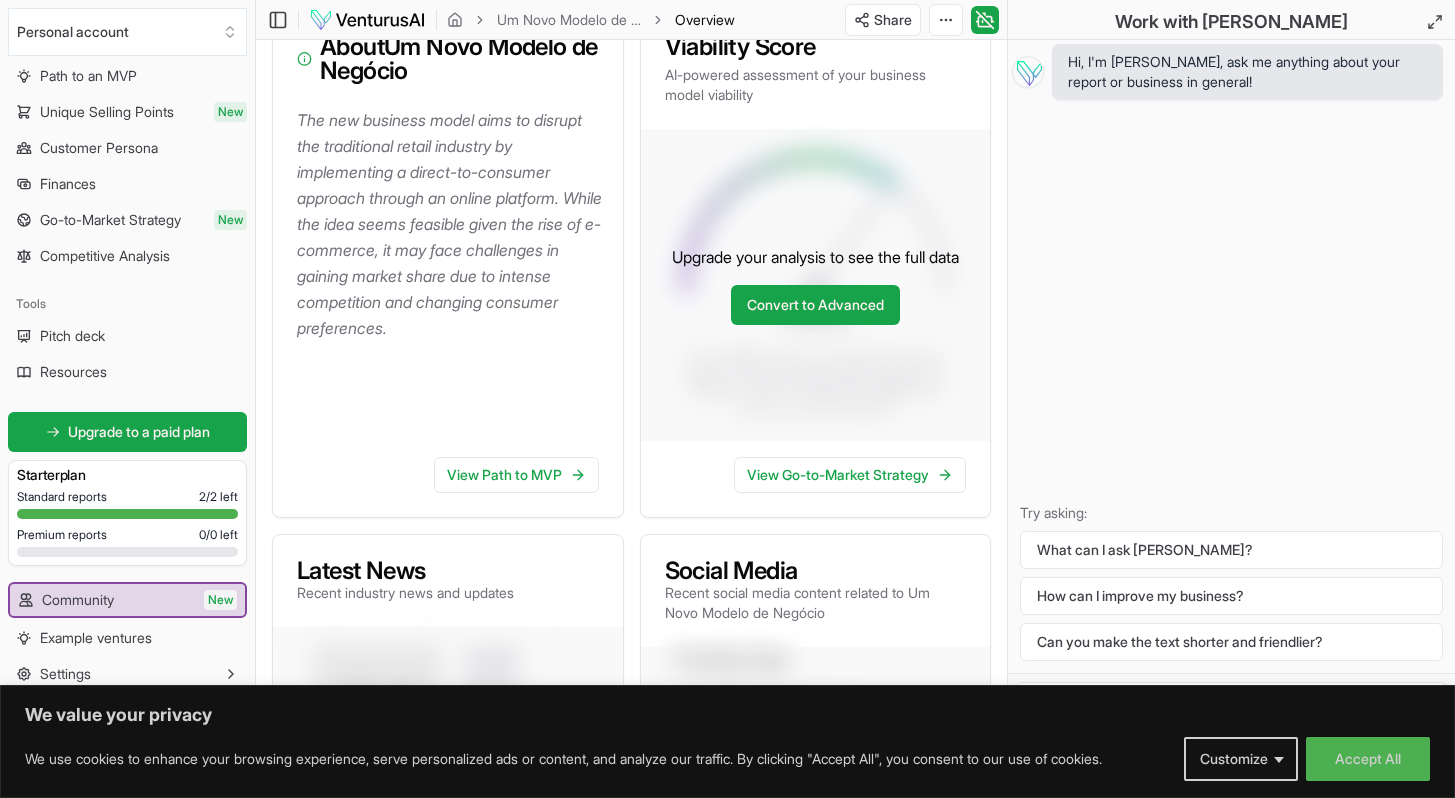 click on "Pitch deck Resources" at bounding box center (127, 354) 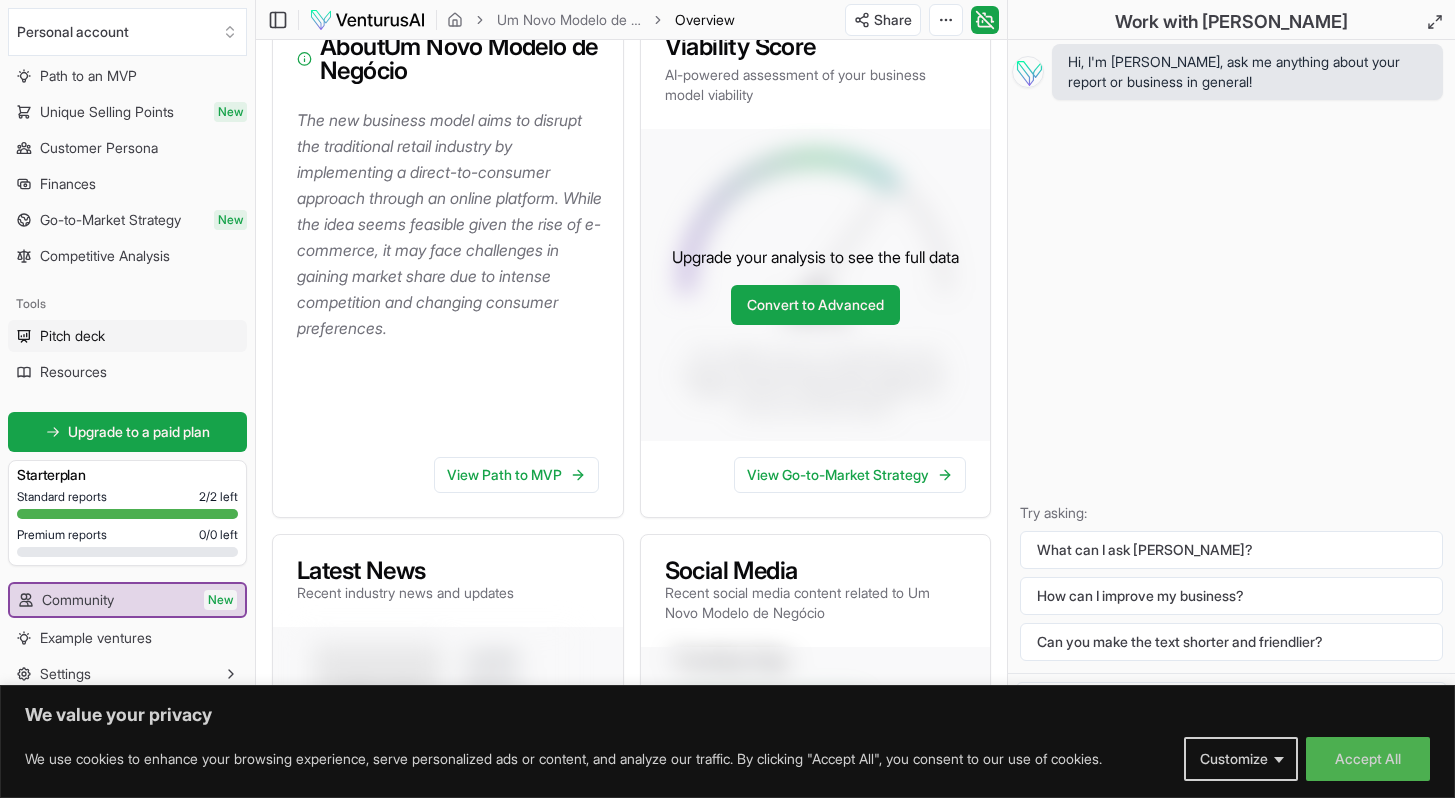 click on "Pitch deck" at bounding box center [127, 336] 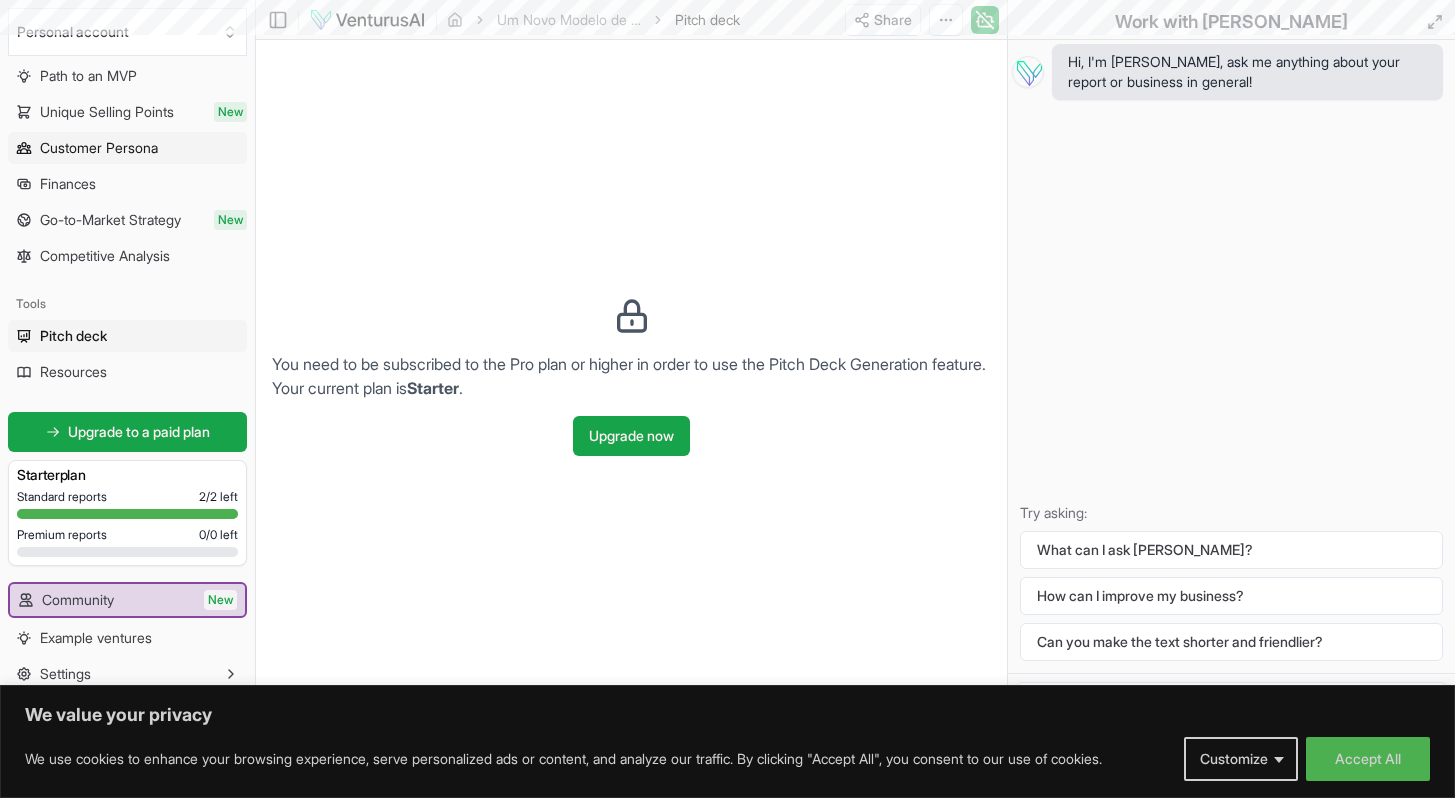 scroll, scrollTop: 0, scrollLeft: 0, axis: both 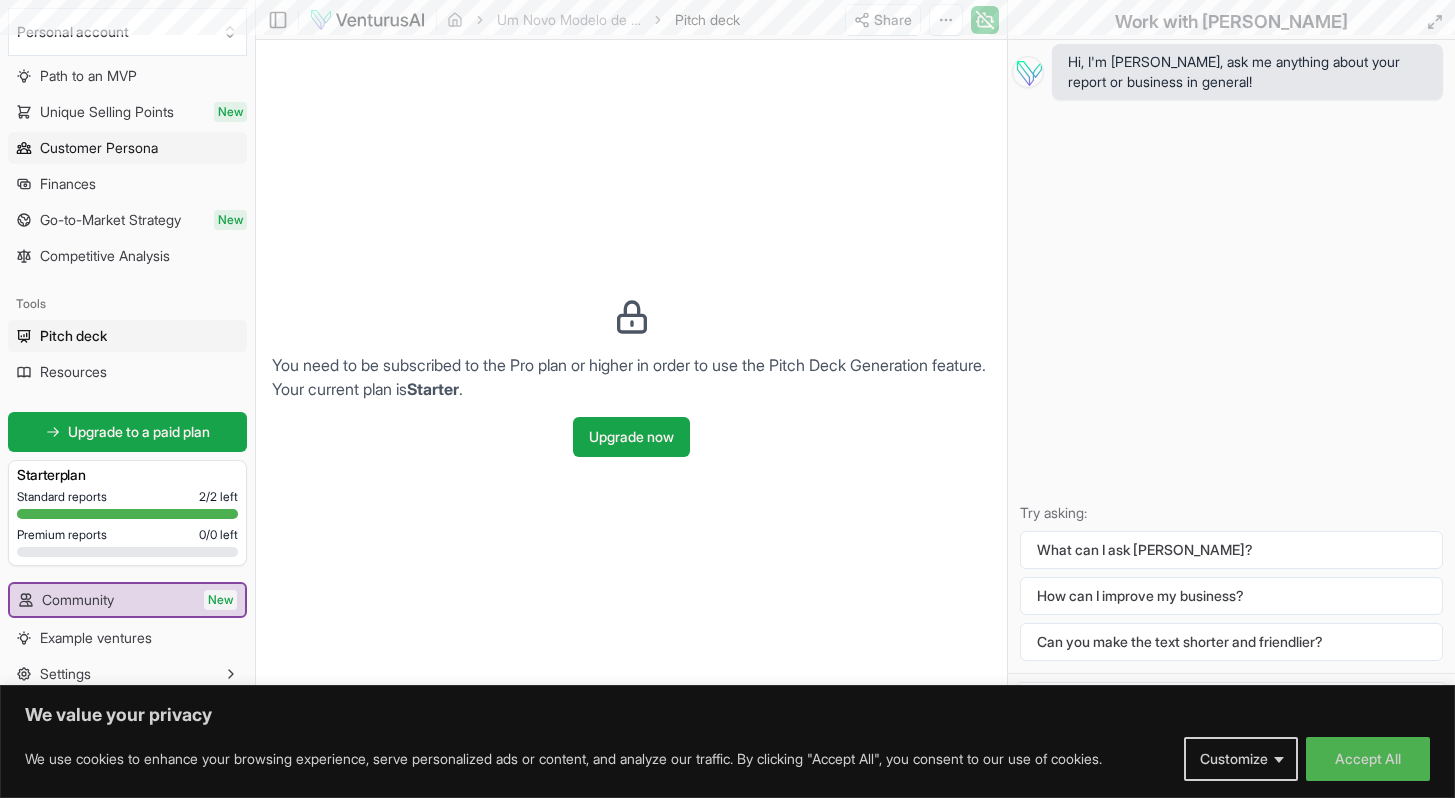 click on "Customer Persona" at bounding box center (127, 148) 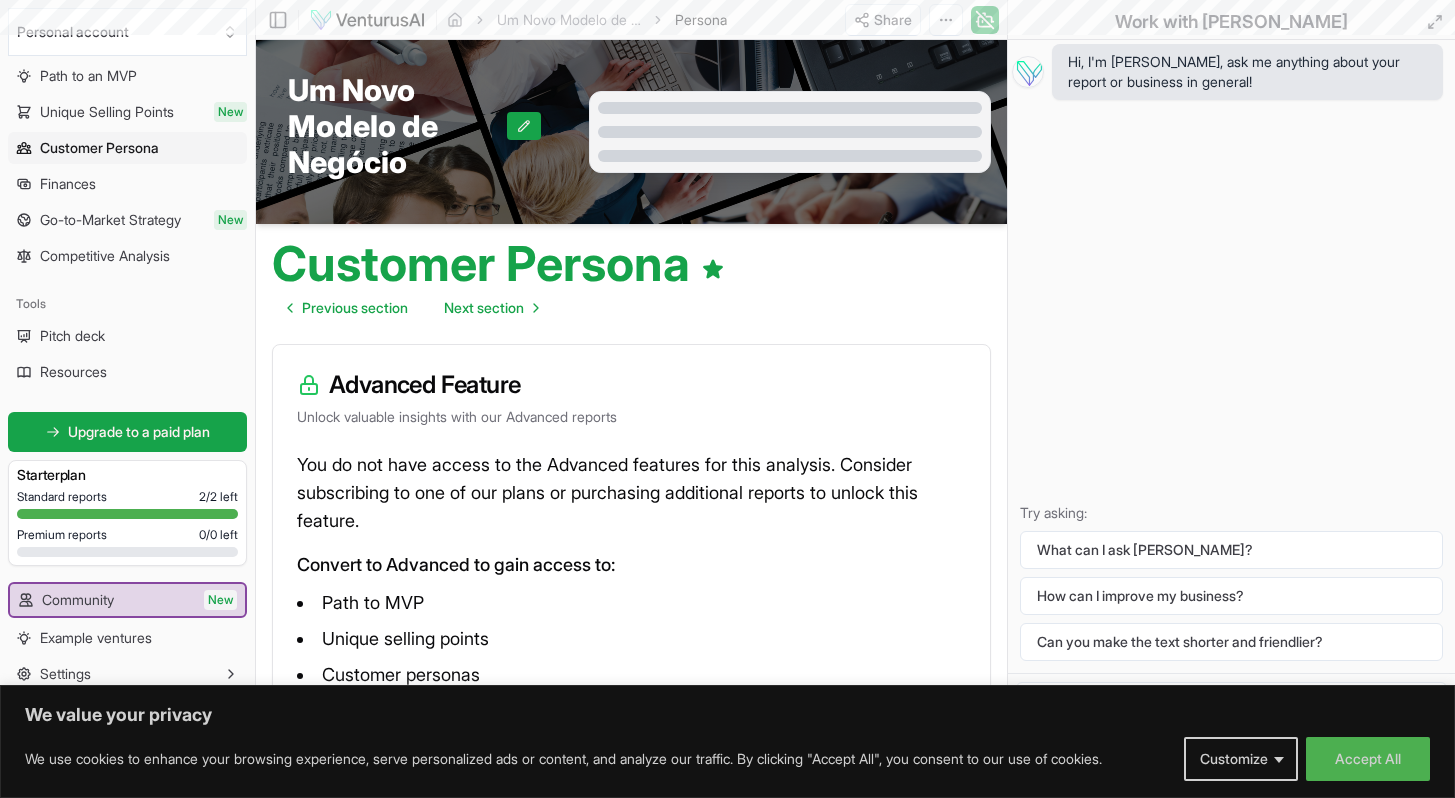 click on "Customer Persona" at bounding box center [127, 148] 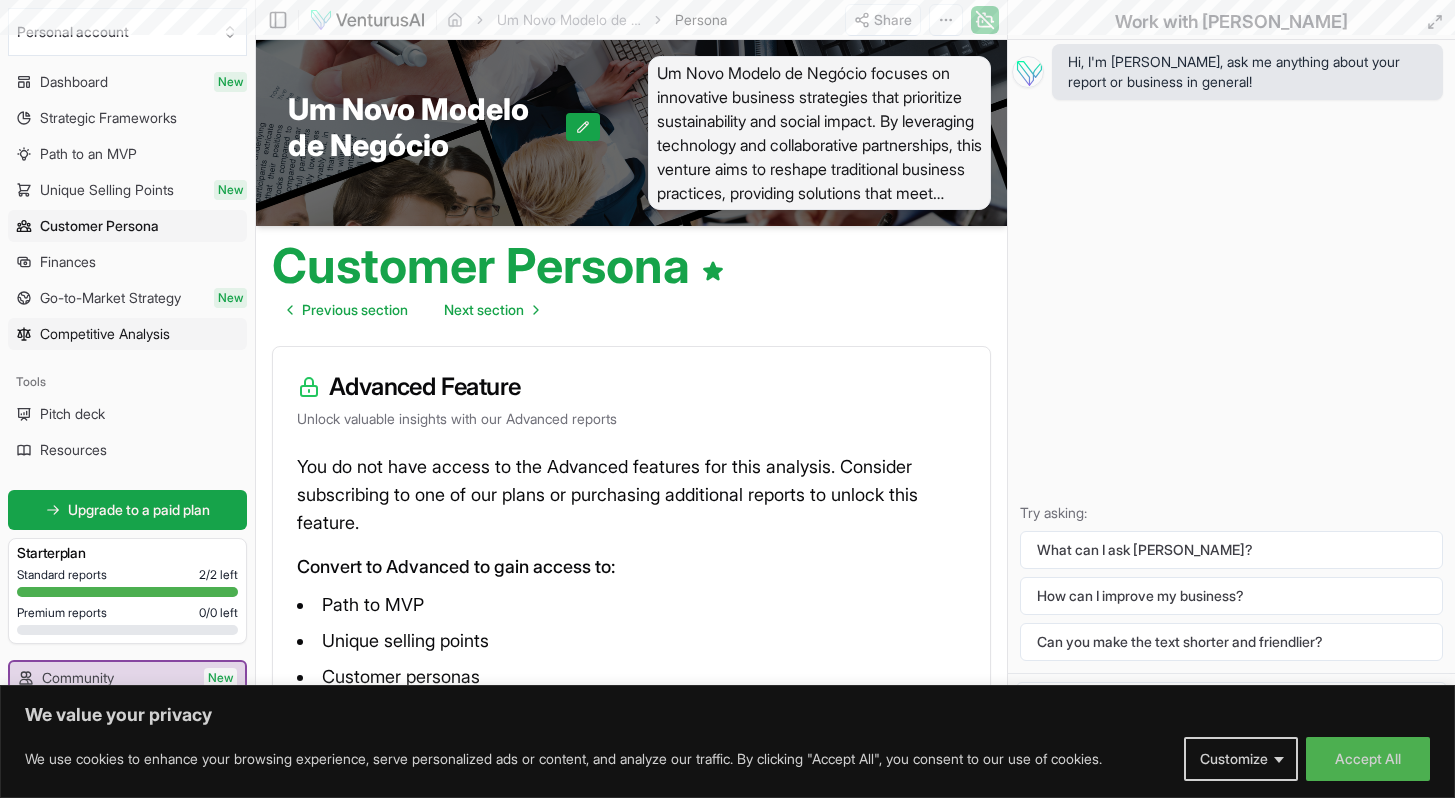 scroll, scrollTop: 154, scrollLeft: 0, axis: vertical 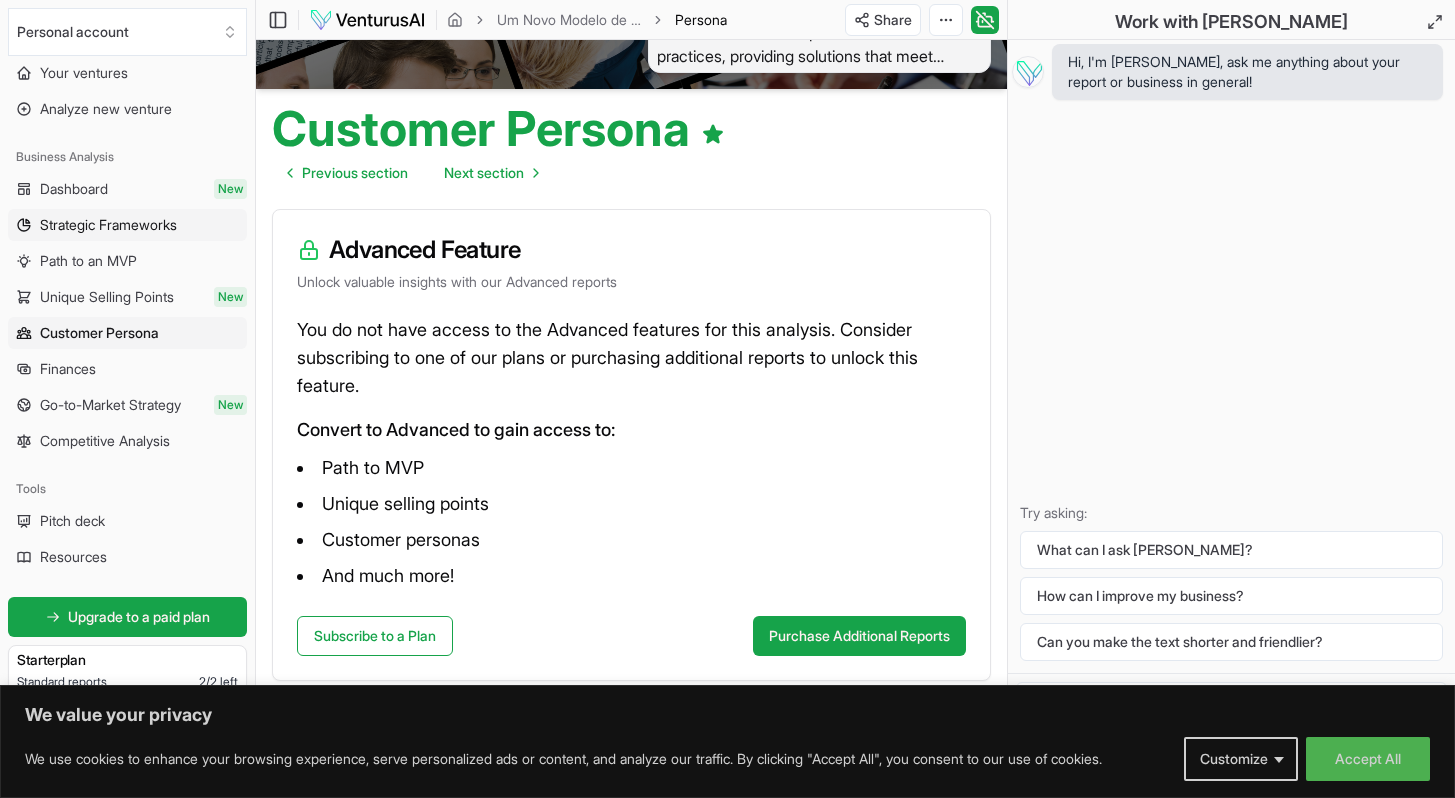 click on "Strategic Frameworks" at bounding box center [108, 225] 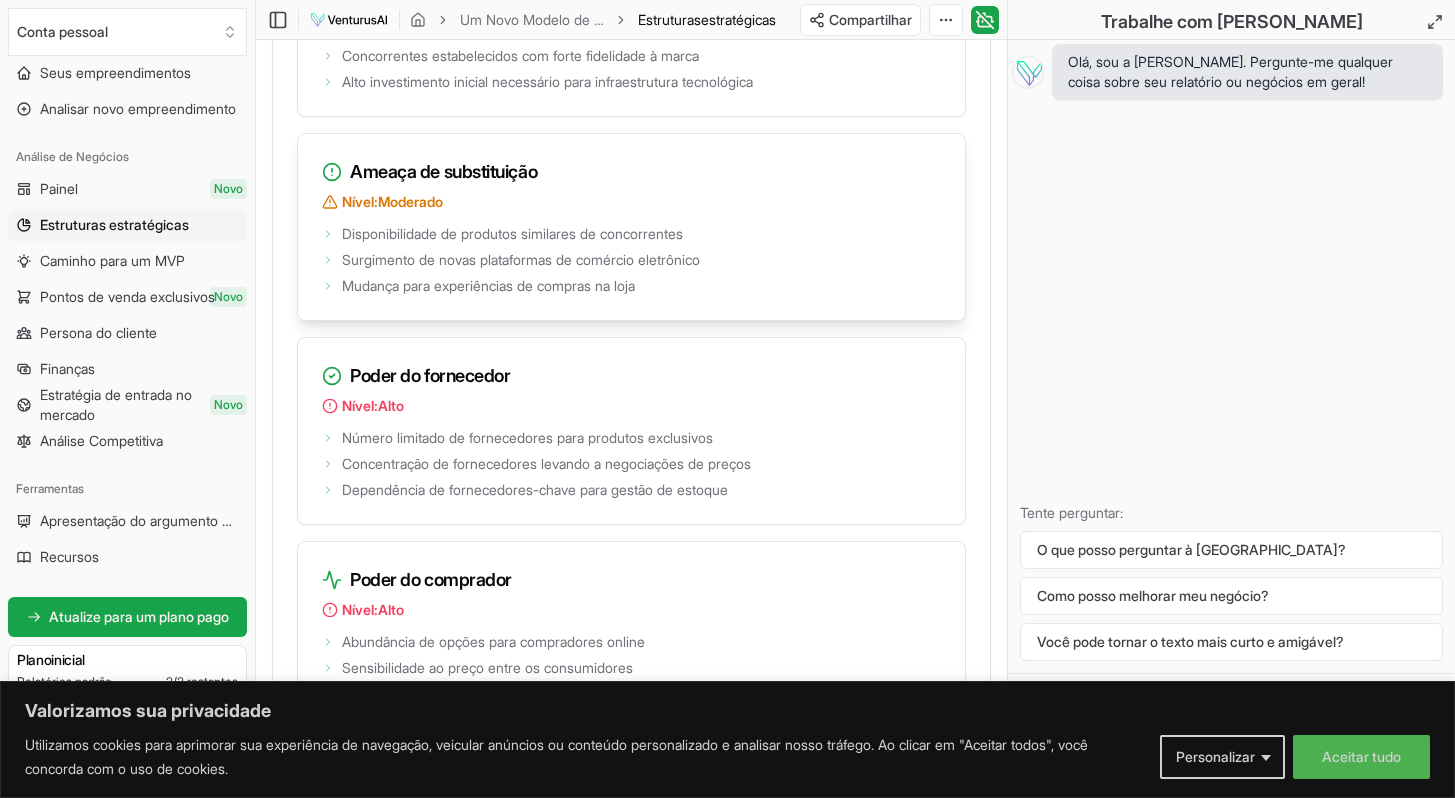 scroll, scrollTop: 3269, scrollLeft: 0, axis: vertical 